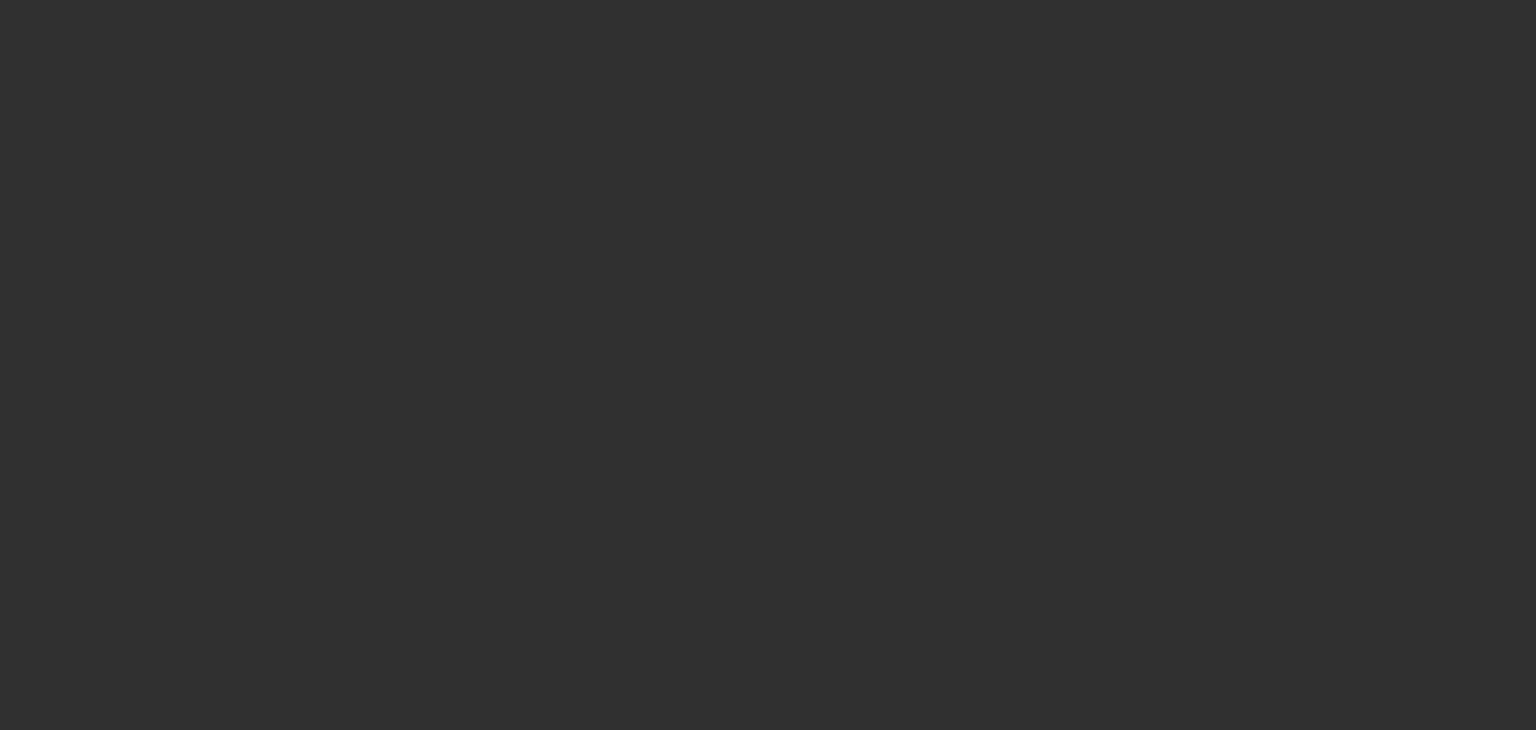 scroll, scrollTop: 0, scrollLeft: 0, axis: both 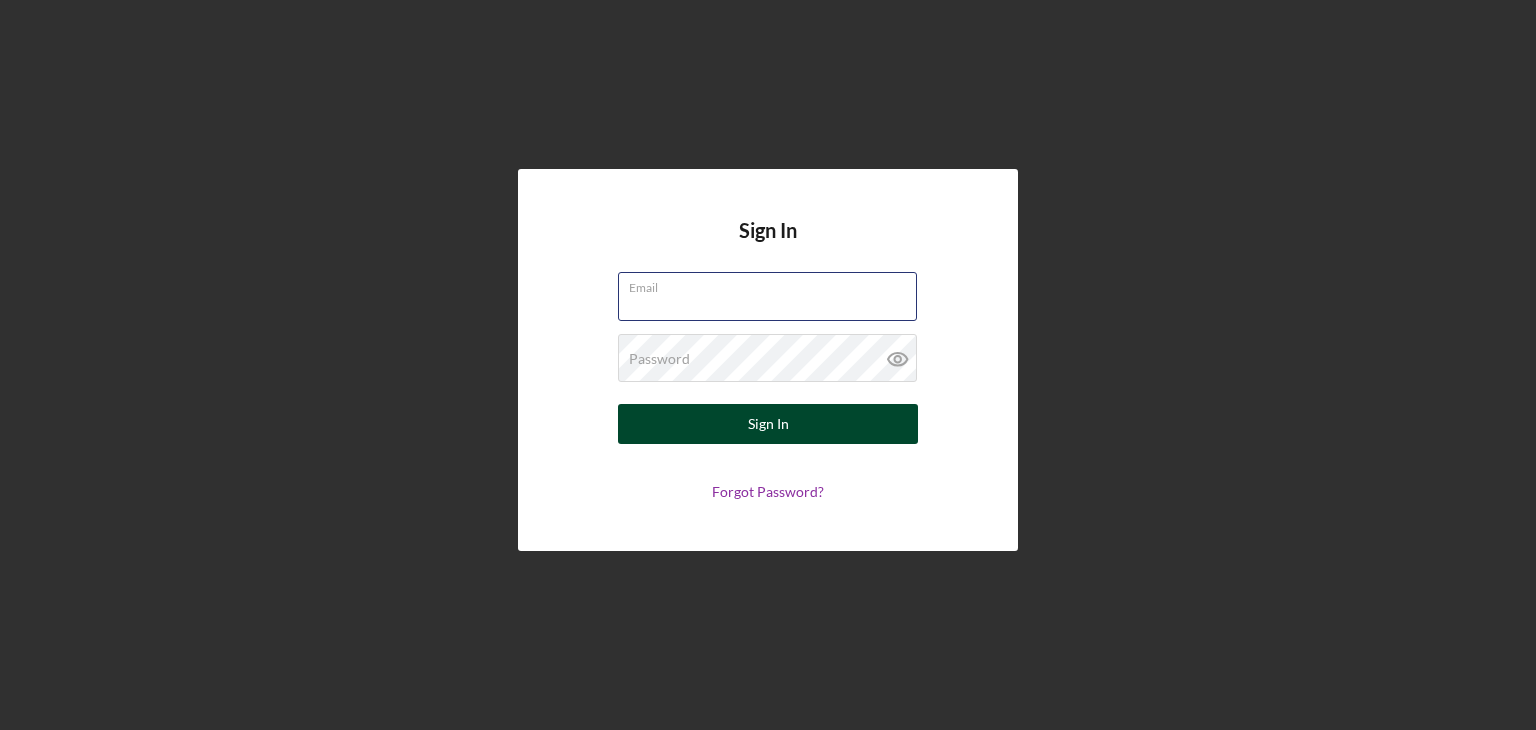 type on "[EMAIL]" 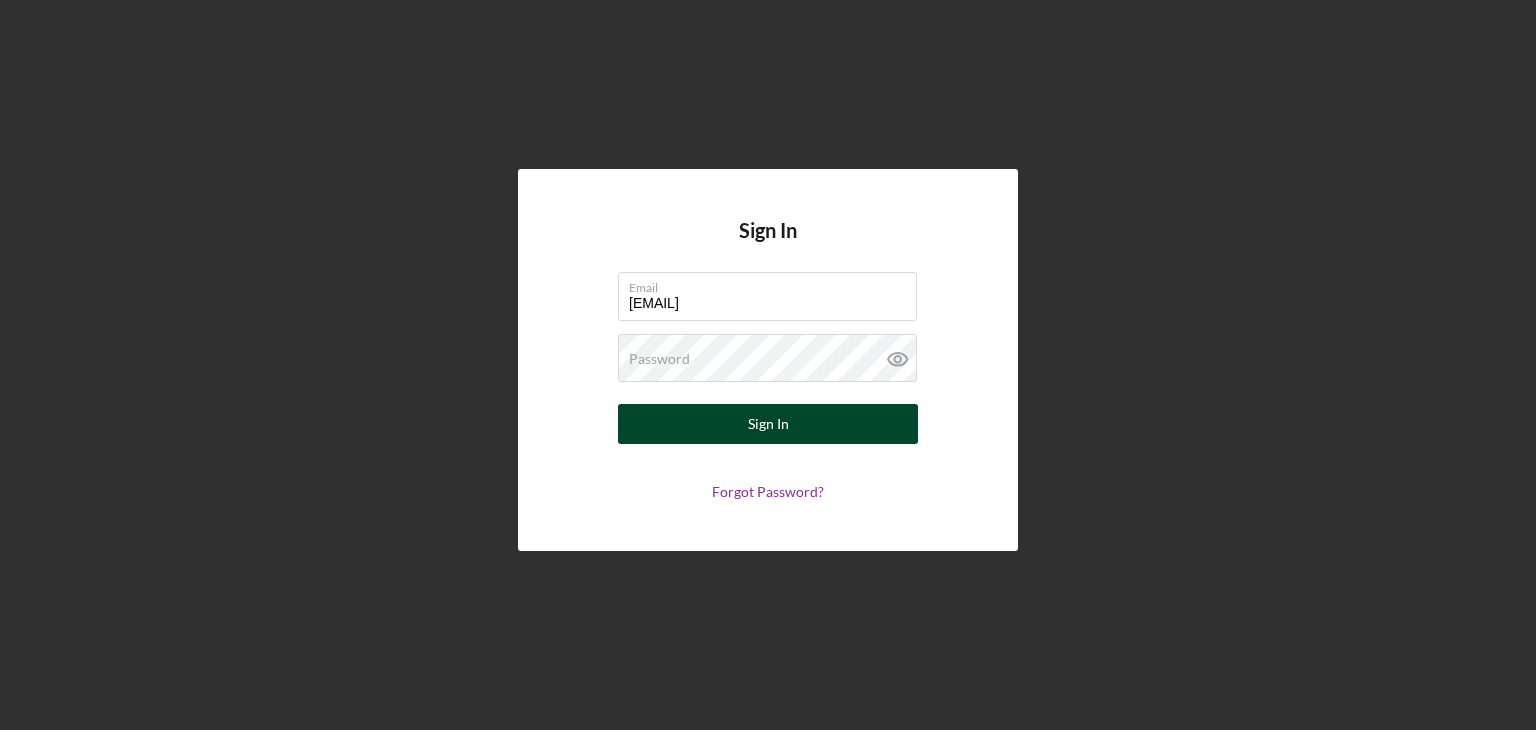 click on "Sign In" at bounding box center [768, 424] 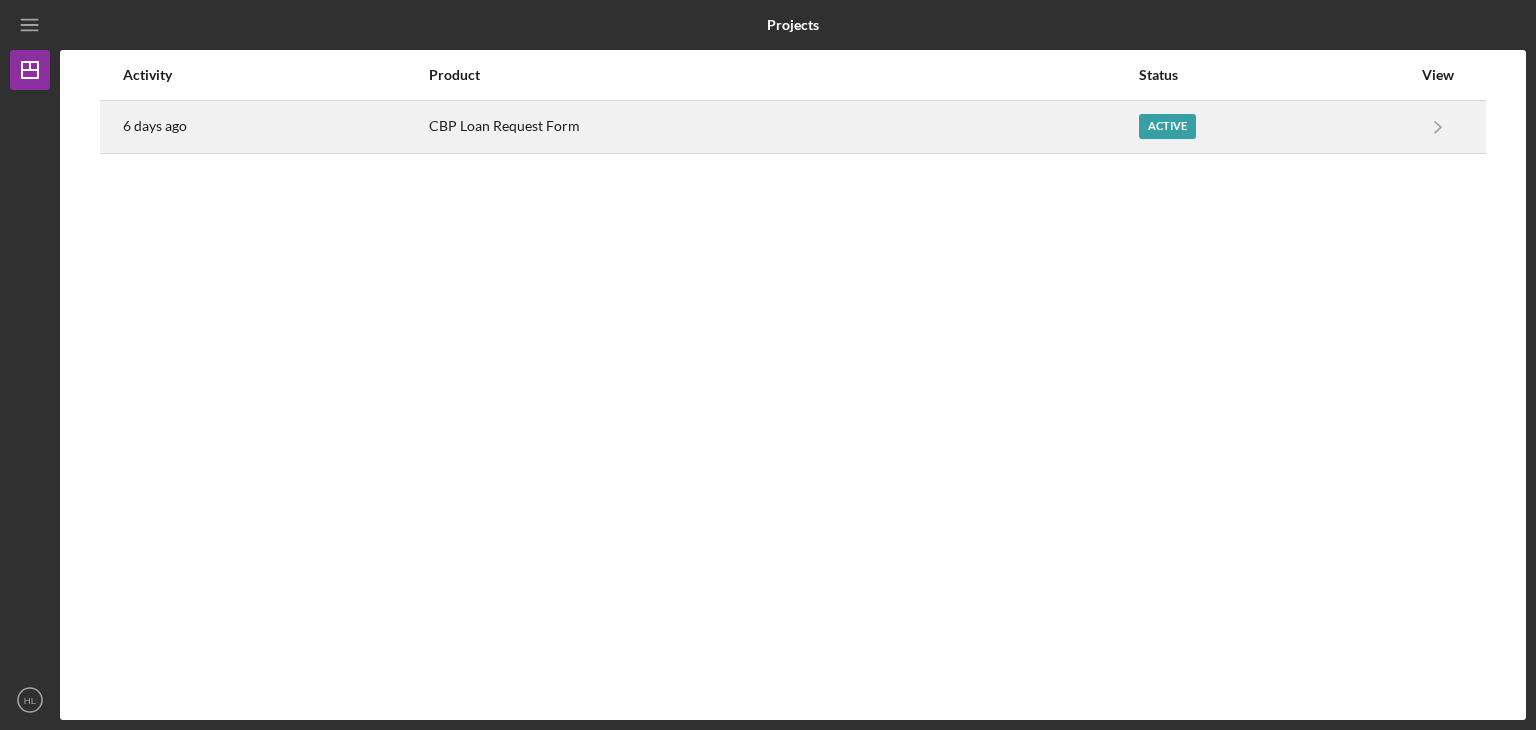 click on "CBP Loan Request Form" at bounding box center [783, 127] 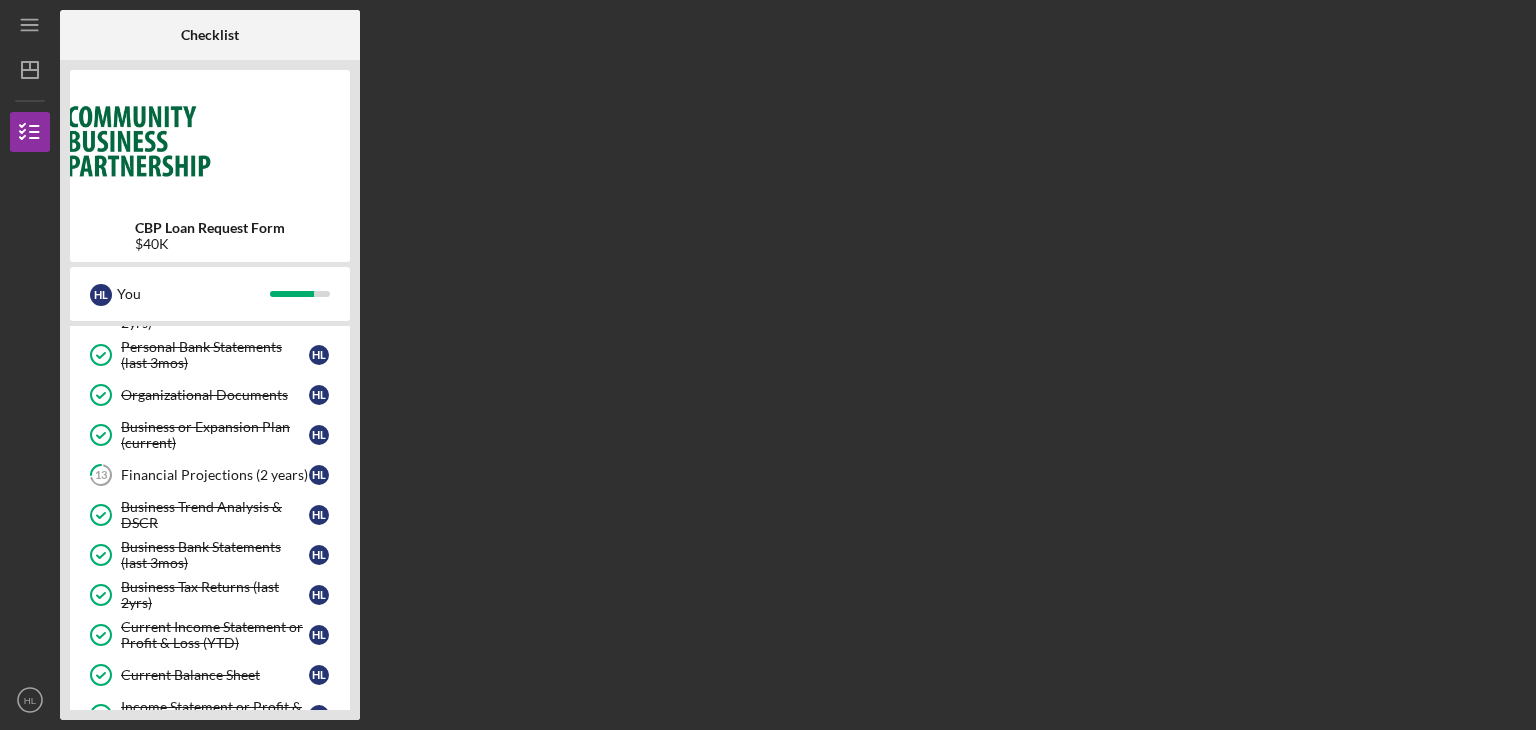 scroll, scrollTop: 281, scrollLeft: 0, axis: vertical 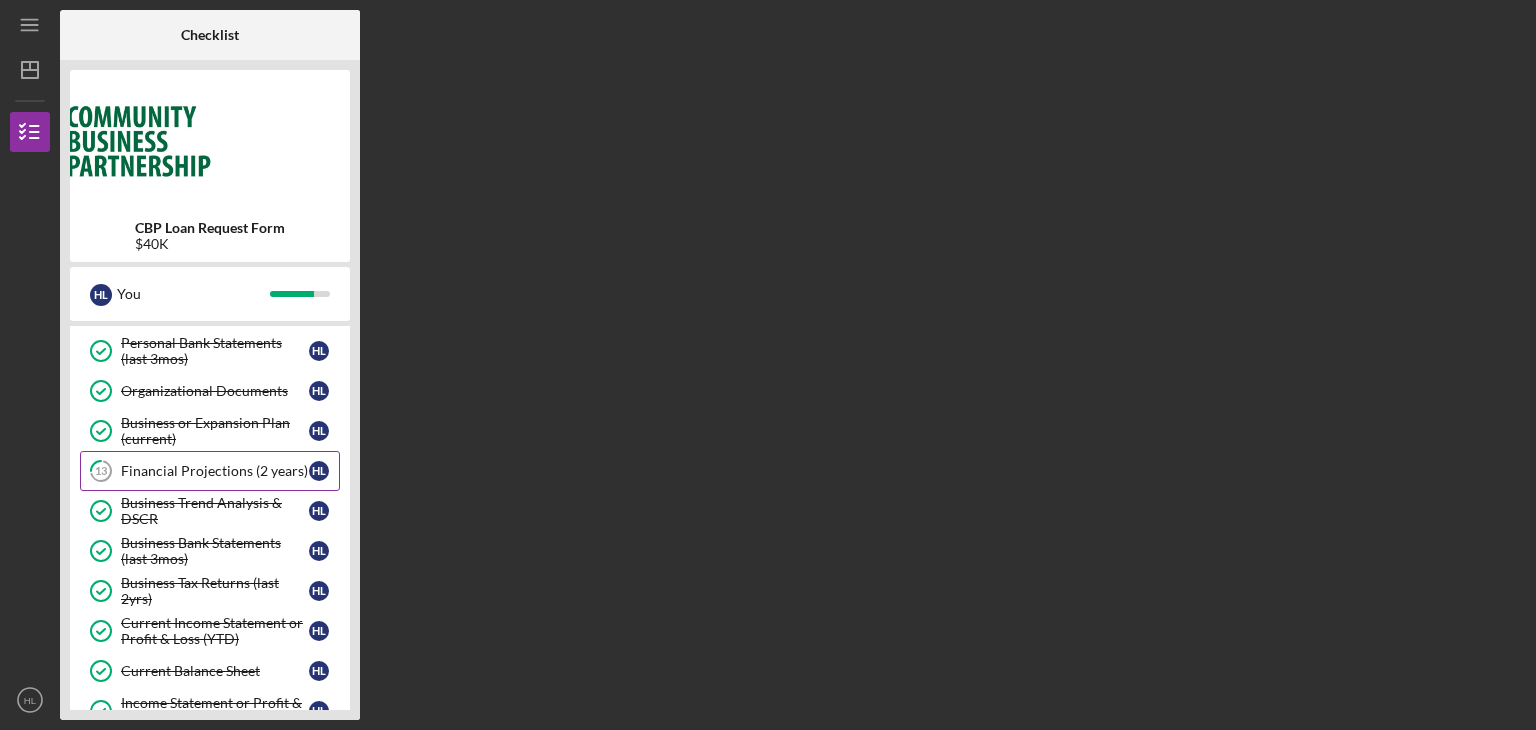 click on "Financial Projections (2 years)" at bounding box center (215, 471) 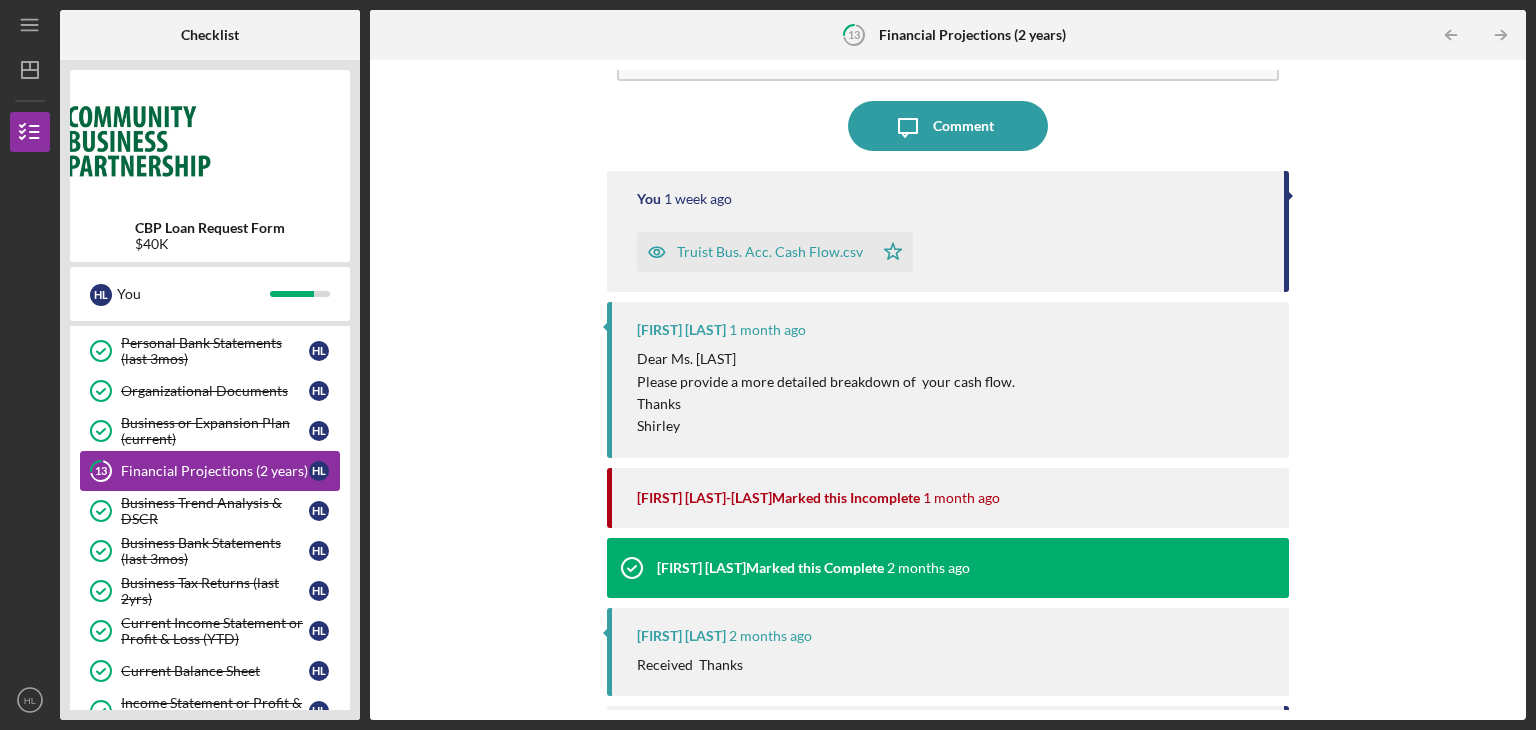 scroll, scrollTop: 137, scrollLeft: 0, axis: vertical 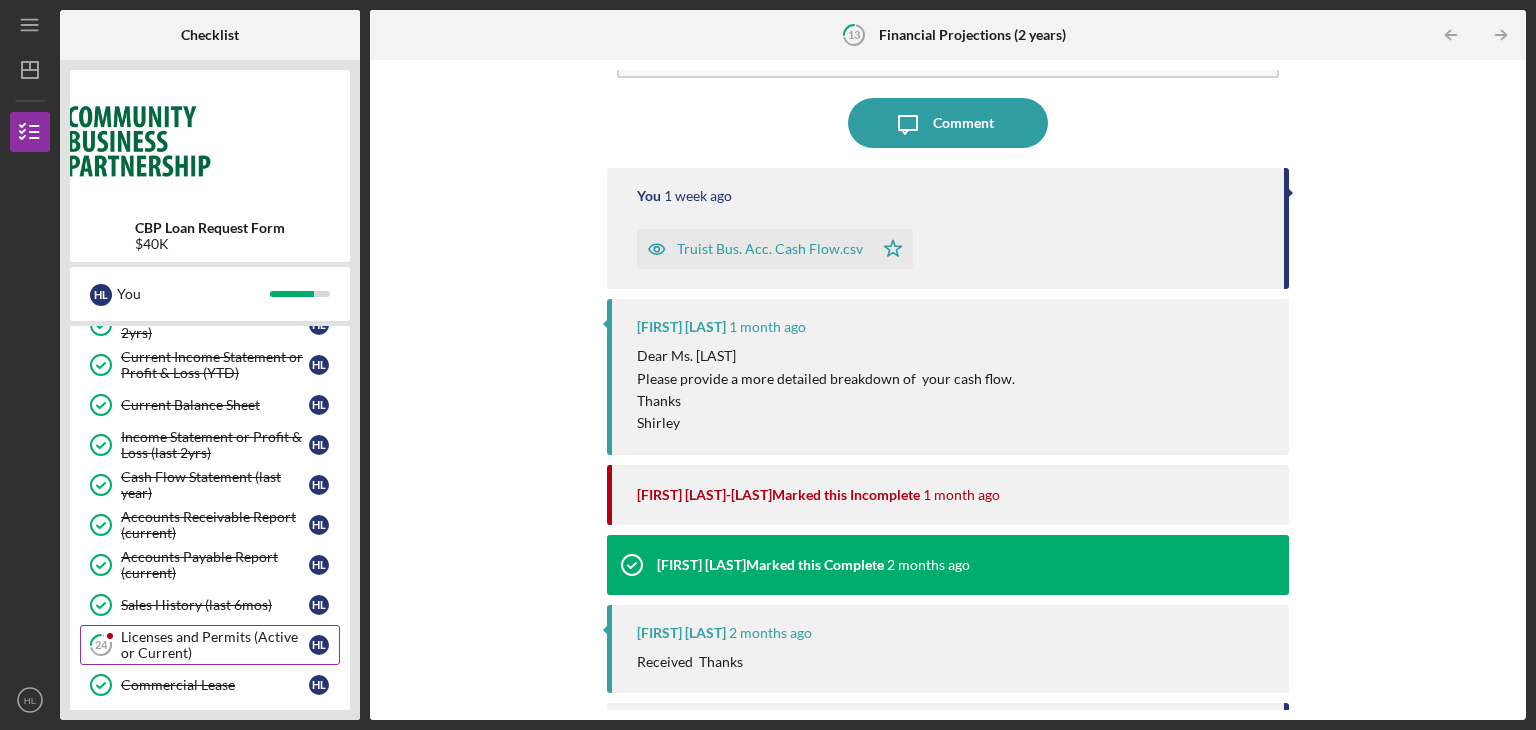 click on "Licenses and Permits (Active or Current)" at bounding box center (215, 645) 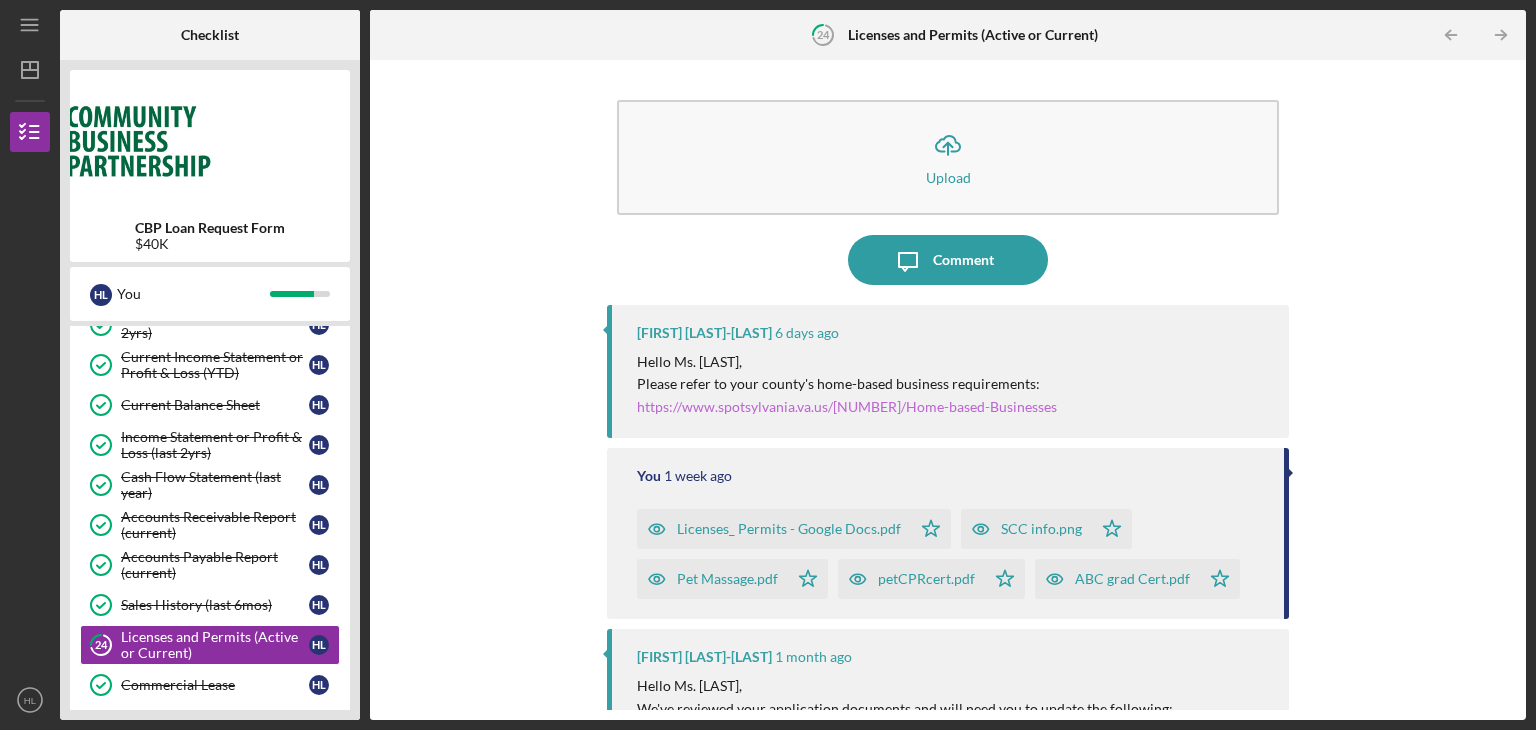 click on "https://www.spotsylvania.va.us/2225/Home-based-Businesses" at bounding box center (847, 406) 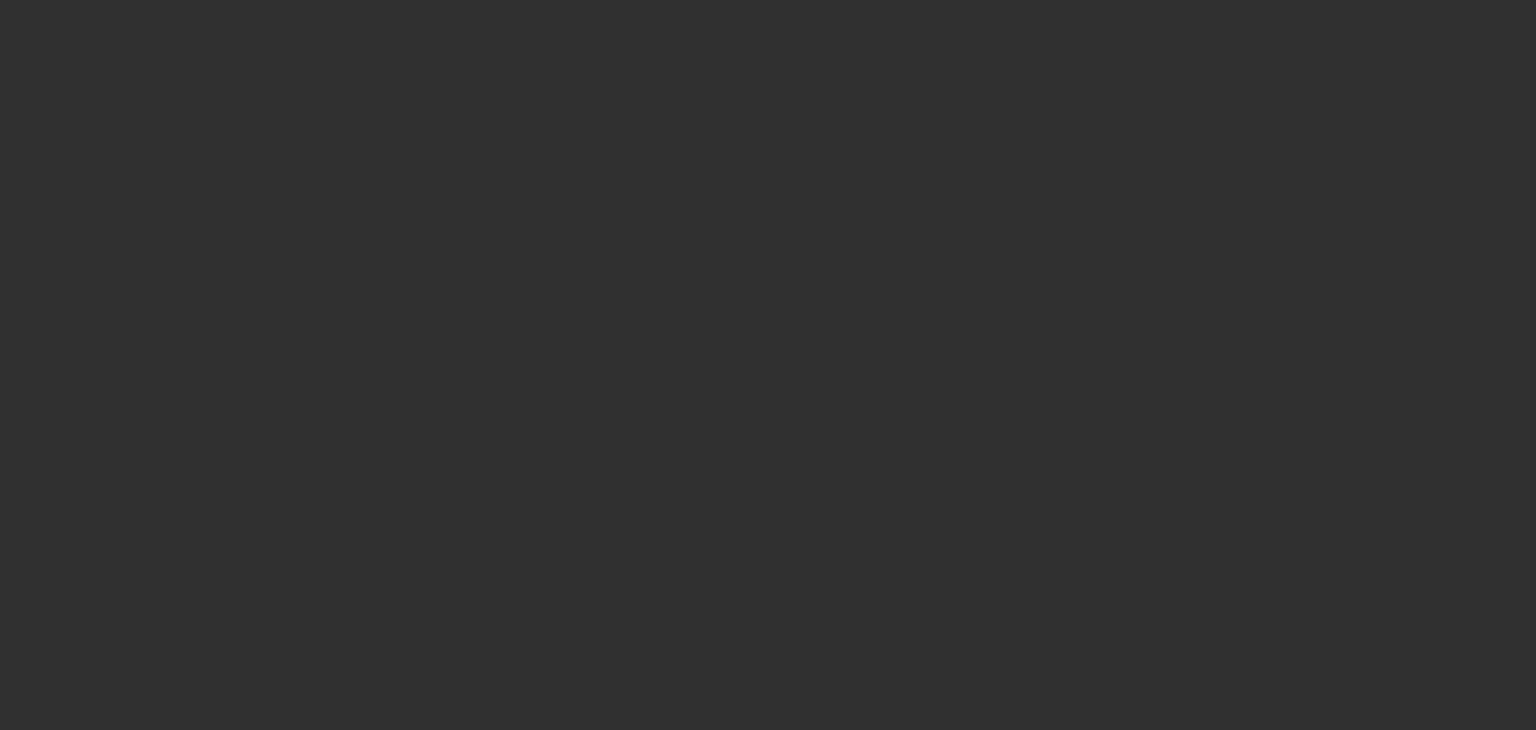 scroll, scrollTop: 0, scrollLeft: 0, axis: both 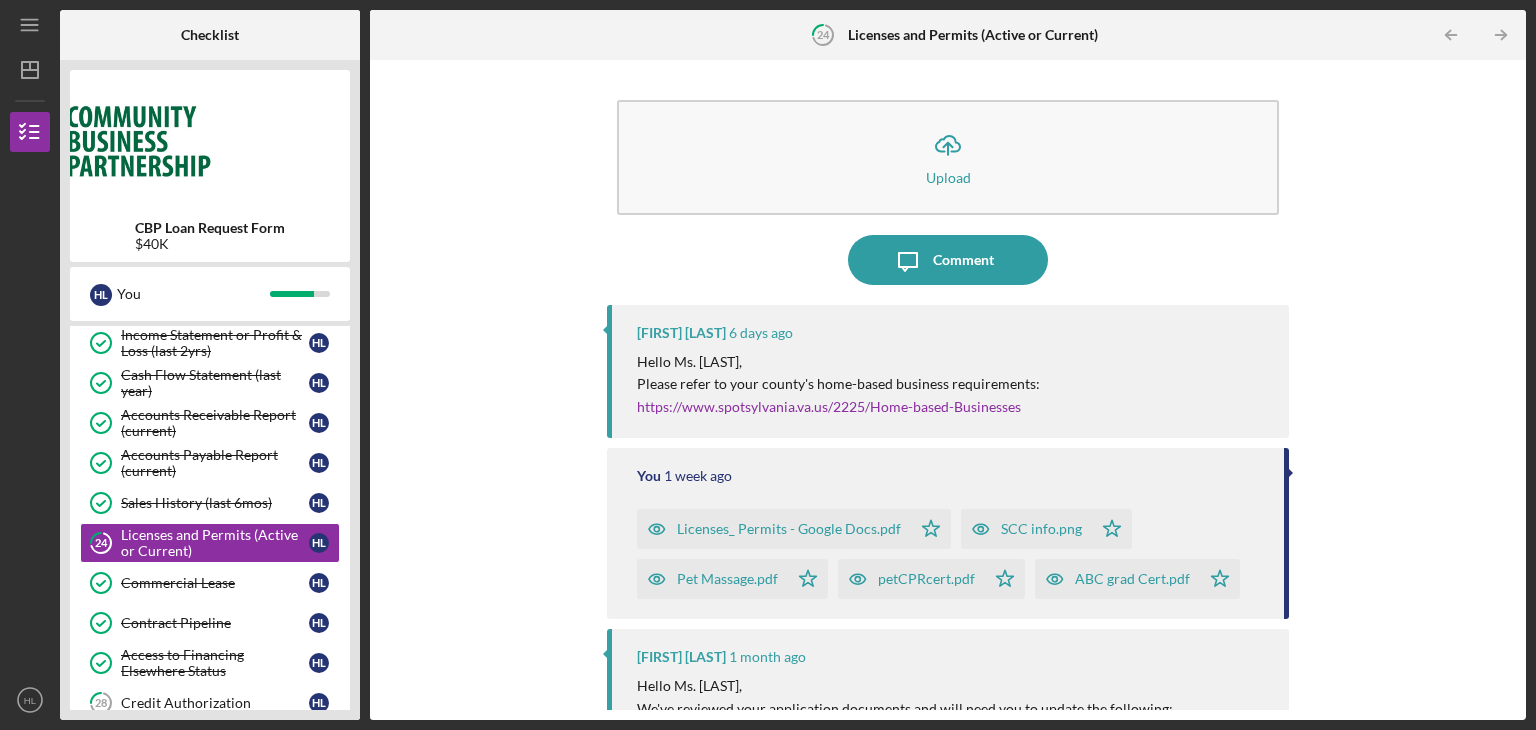 drag, startPoint x: 1526, startPoint y: 158, endPoint x: 1524, endPoint y: 223, distance: 65.03076 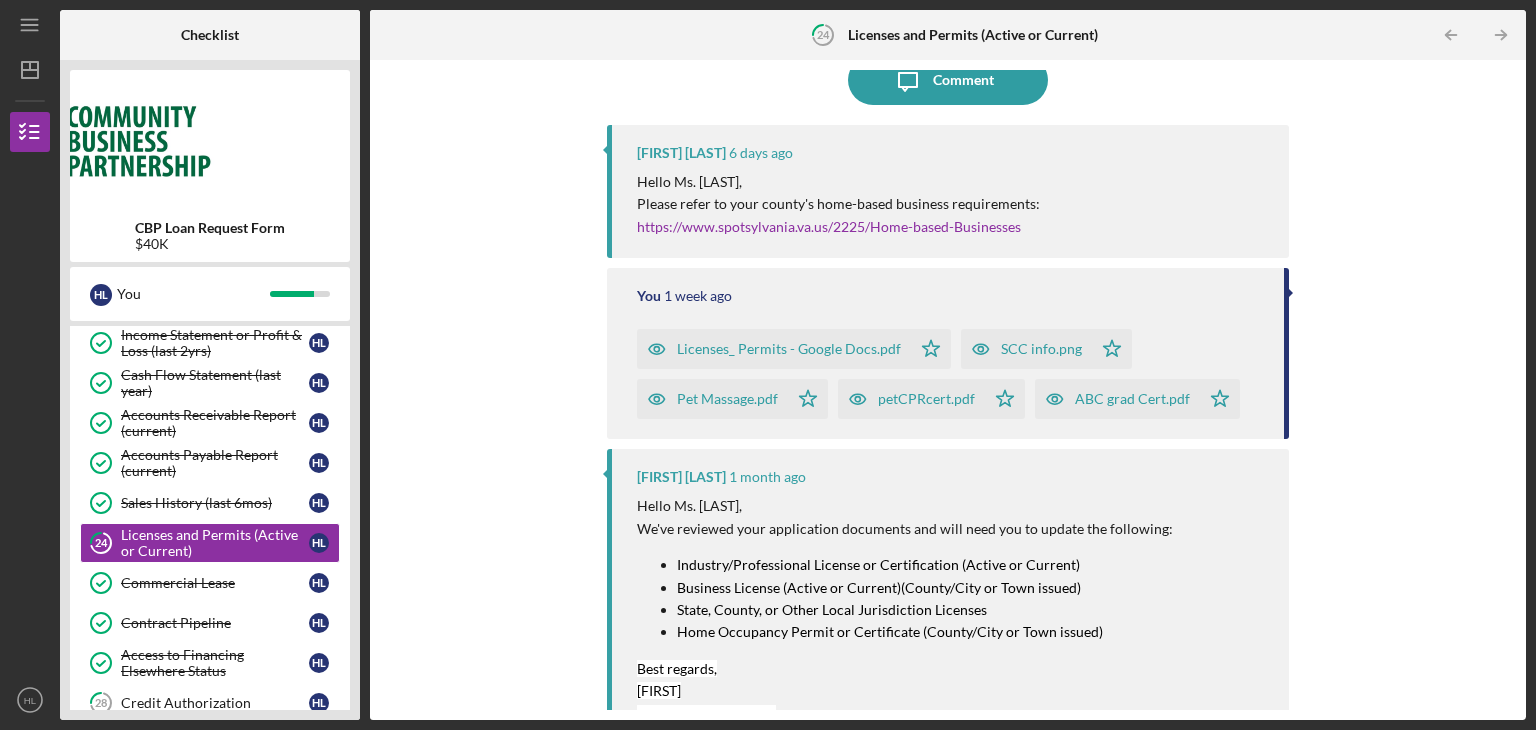 scroll, scrollTop: 121, scrollLeft: 0, axis: vertical 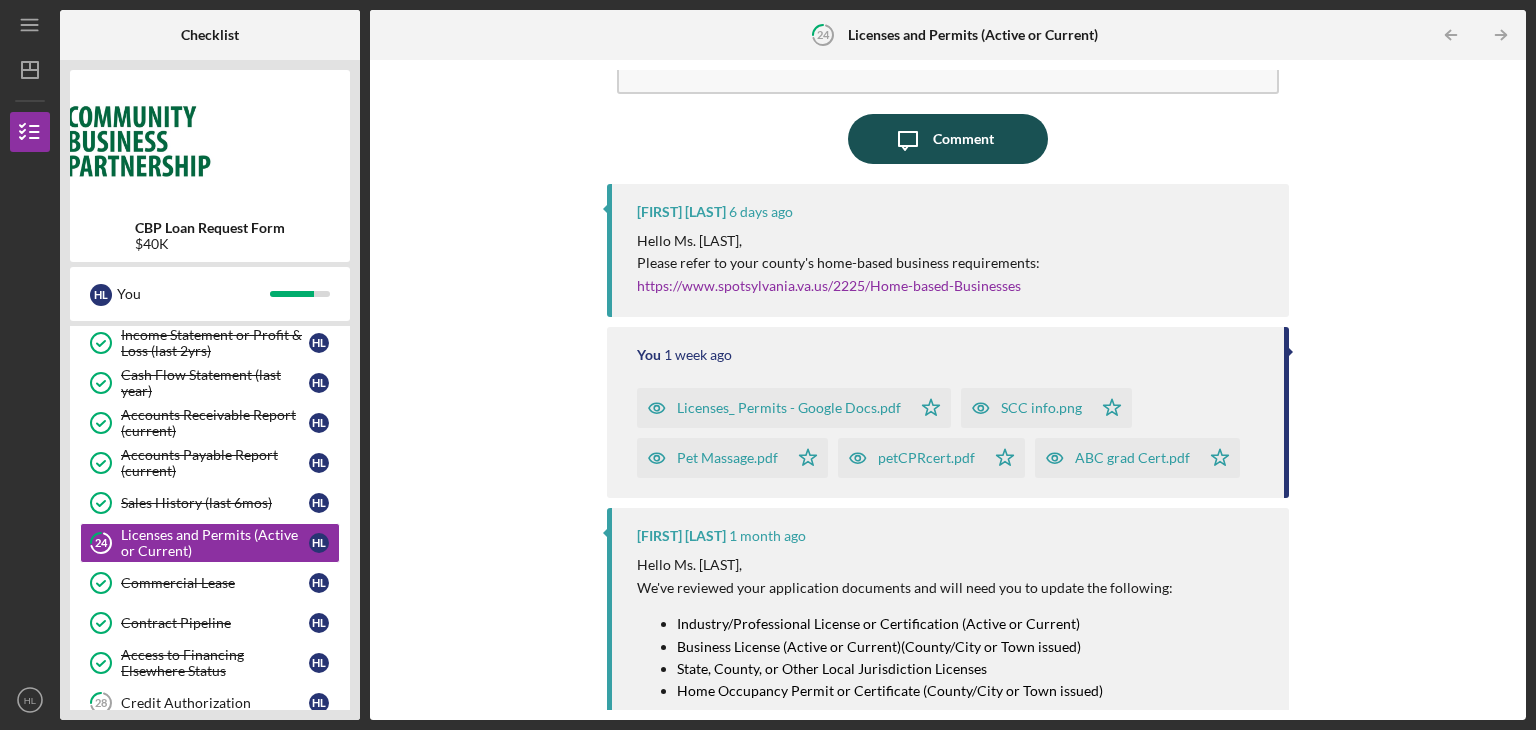 click on "Comment" at bounding box center (963, 139) 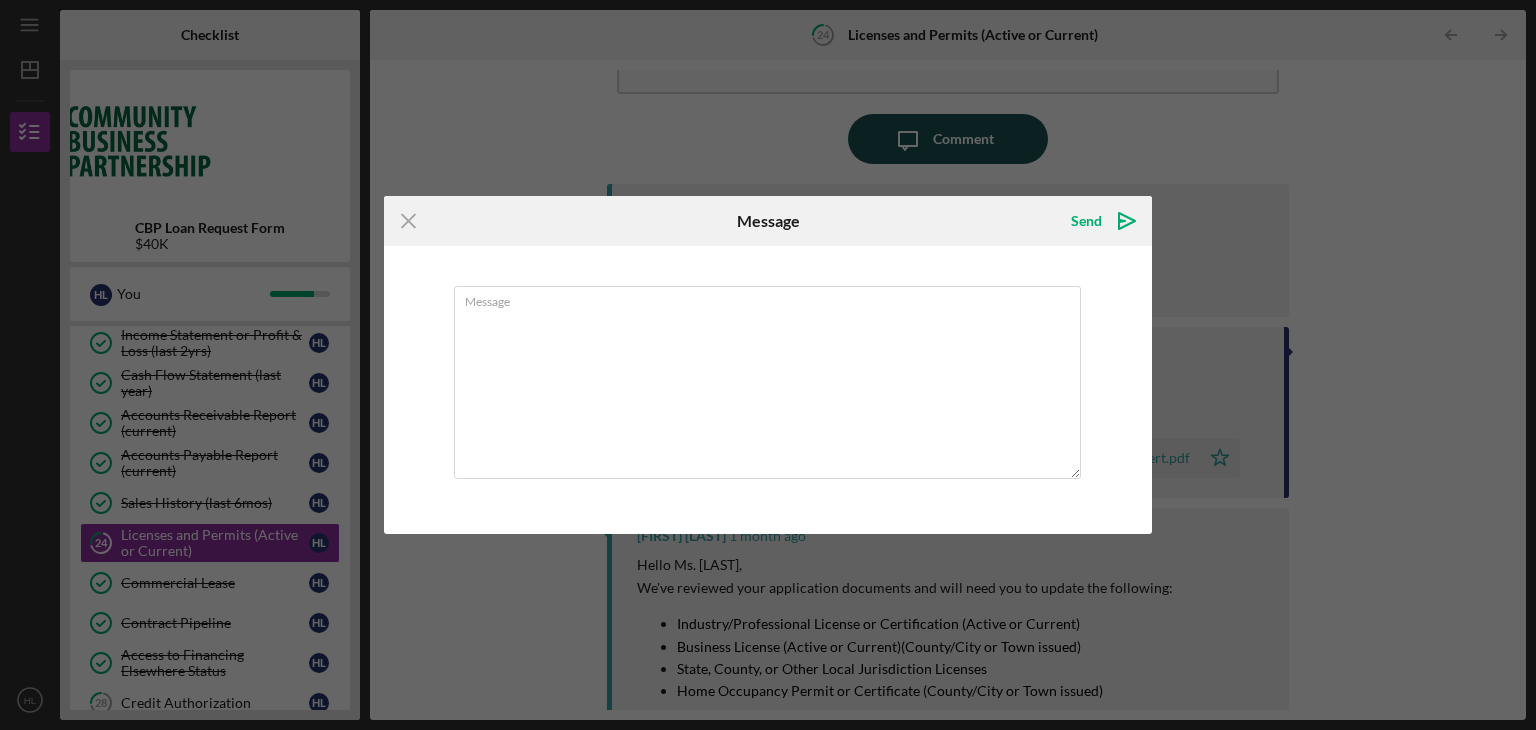 scroll, scrollTop: 0, scrollLeft: 0, axis: both 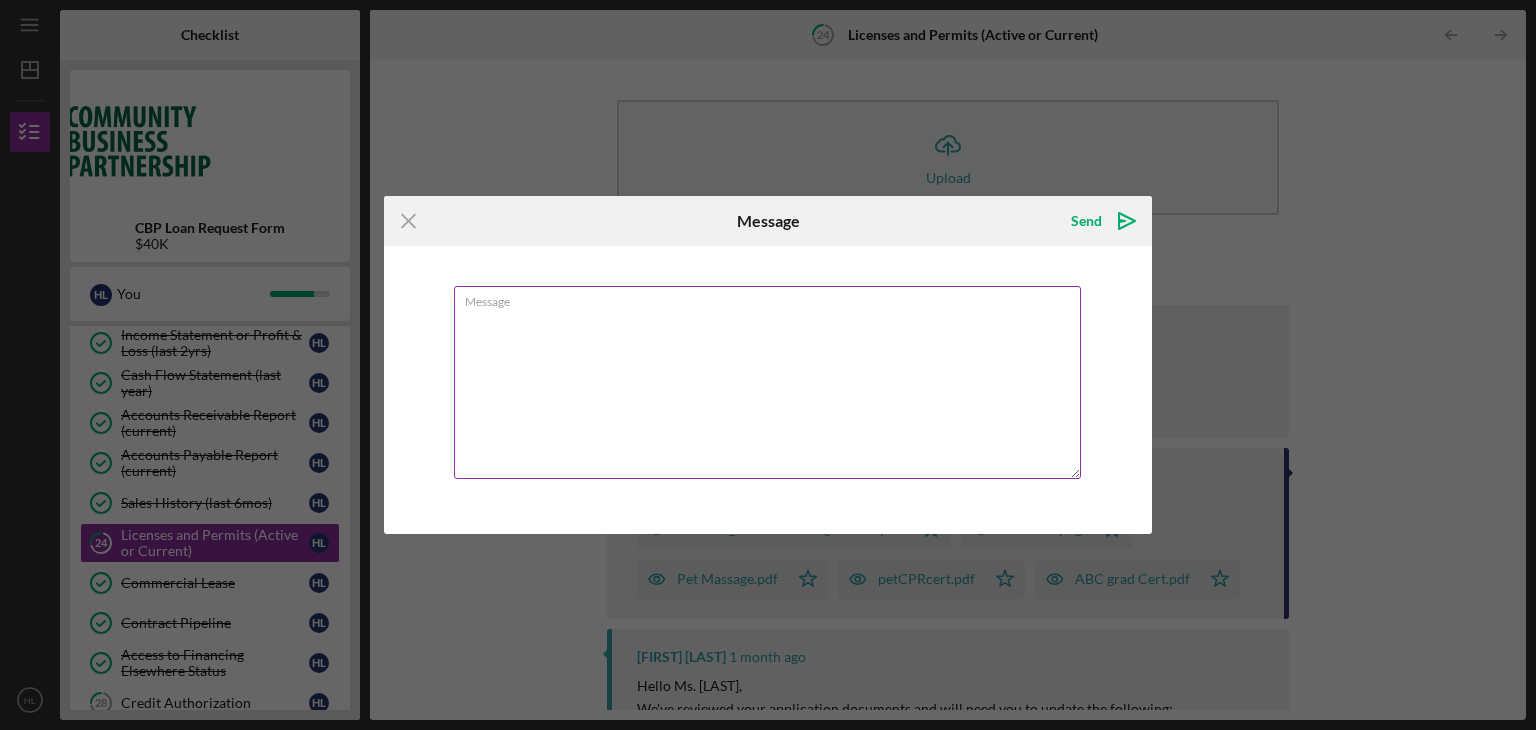 click on "Message" at bounding box center (767, 382) 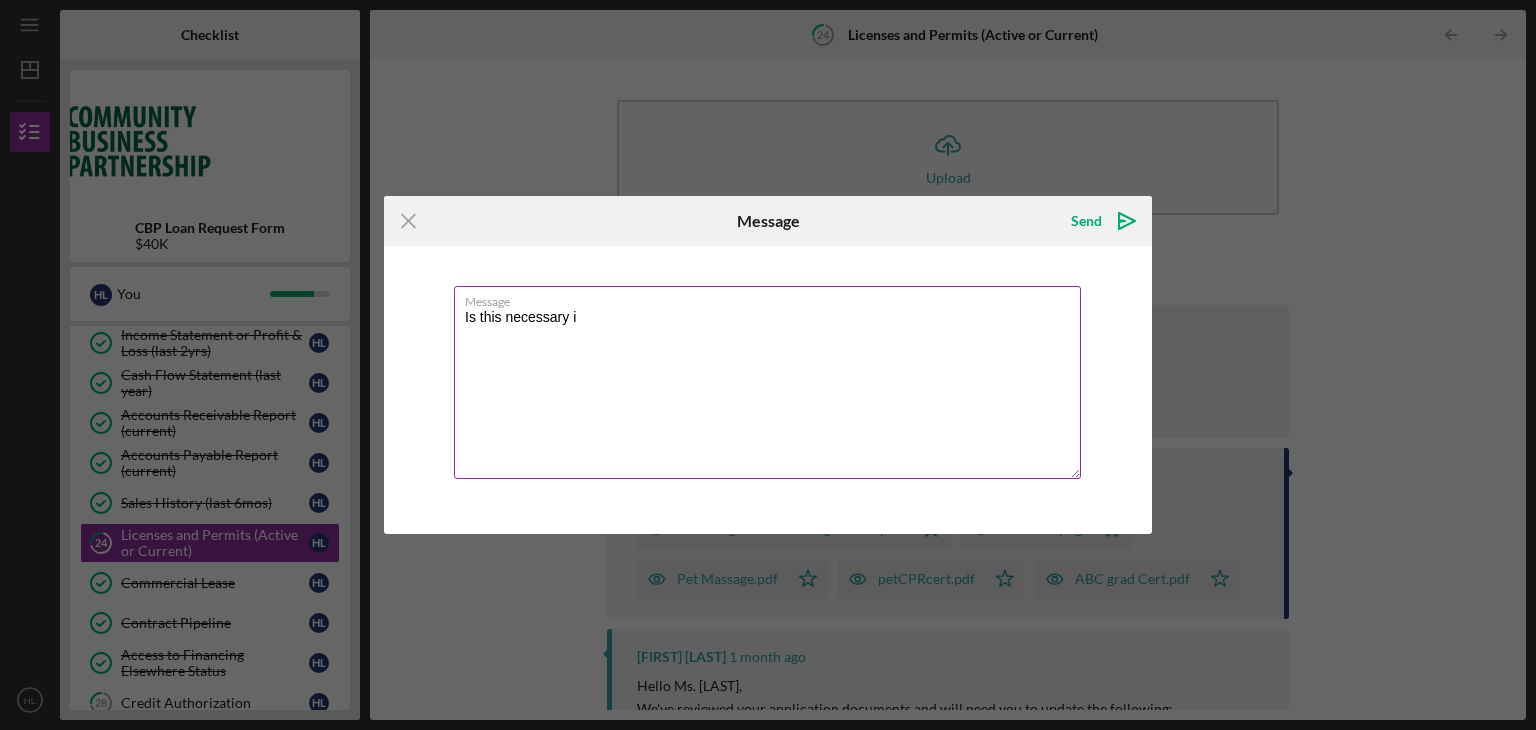click on "Is this necessary i" at bounding box center (767, 382) 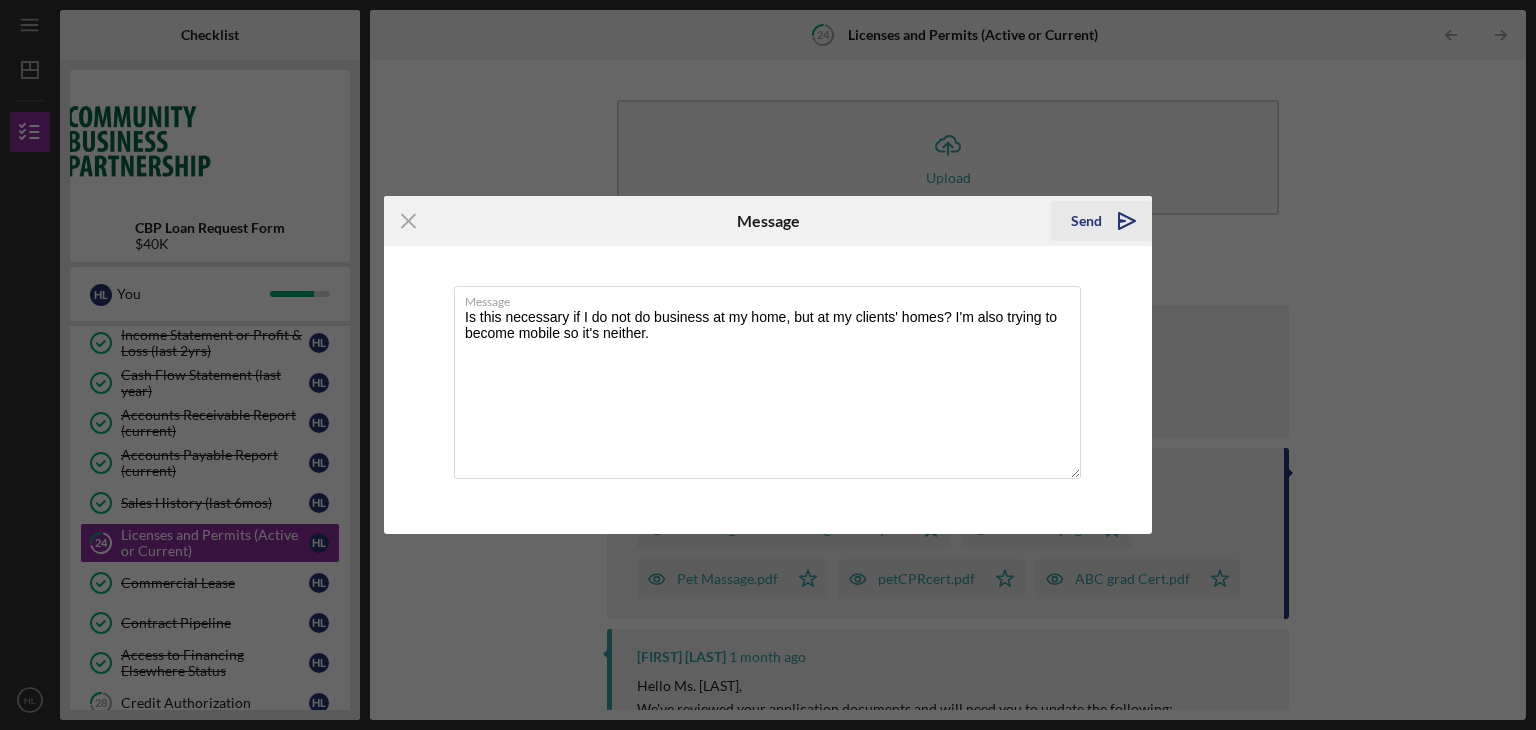 type on "Is this necessary if I do not do business at my home, but at my clients' homes? I'm also trying to become mobile so it's neither." 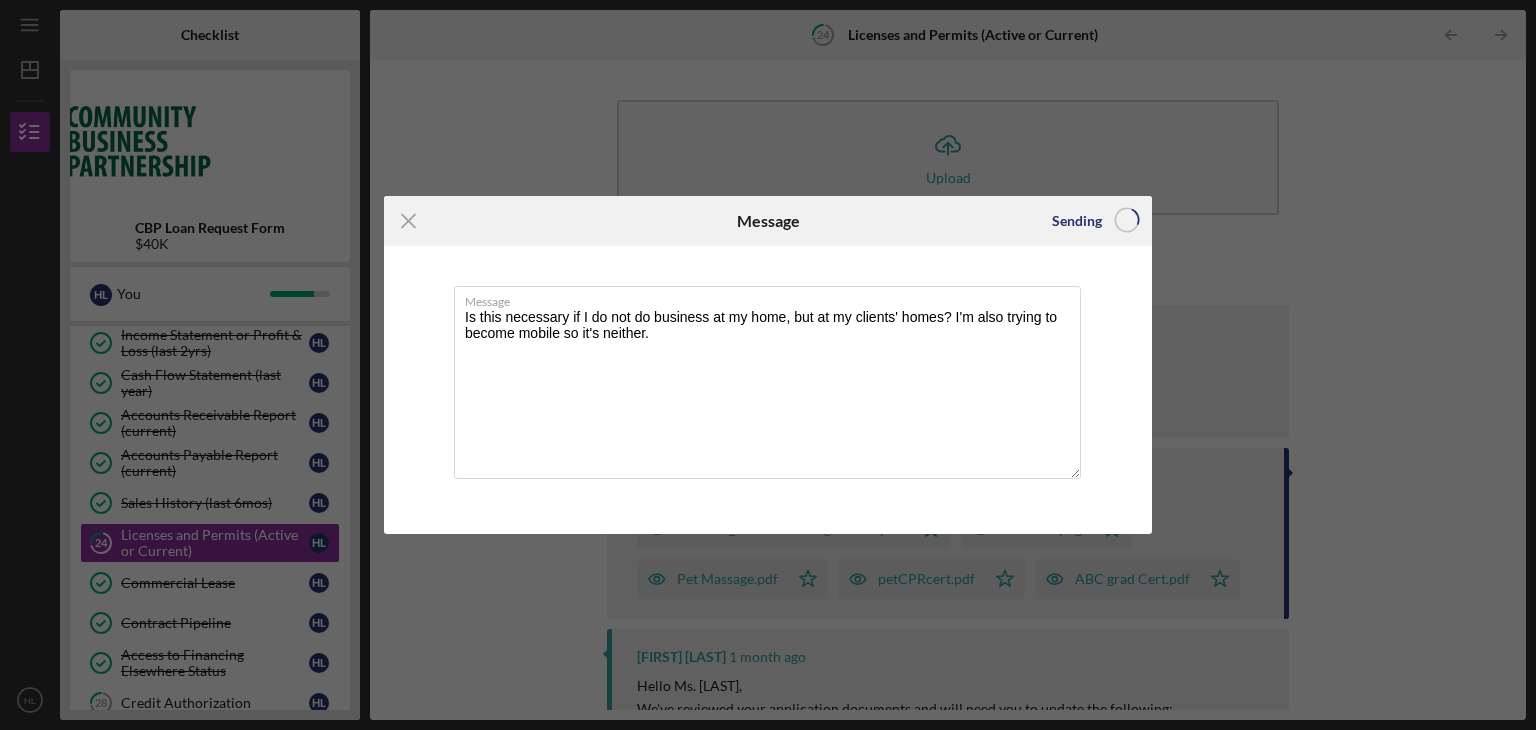 type 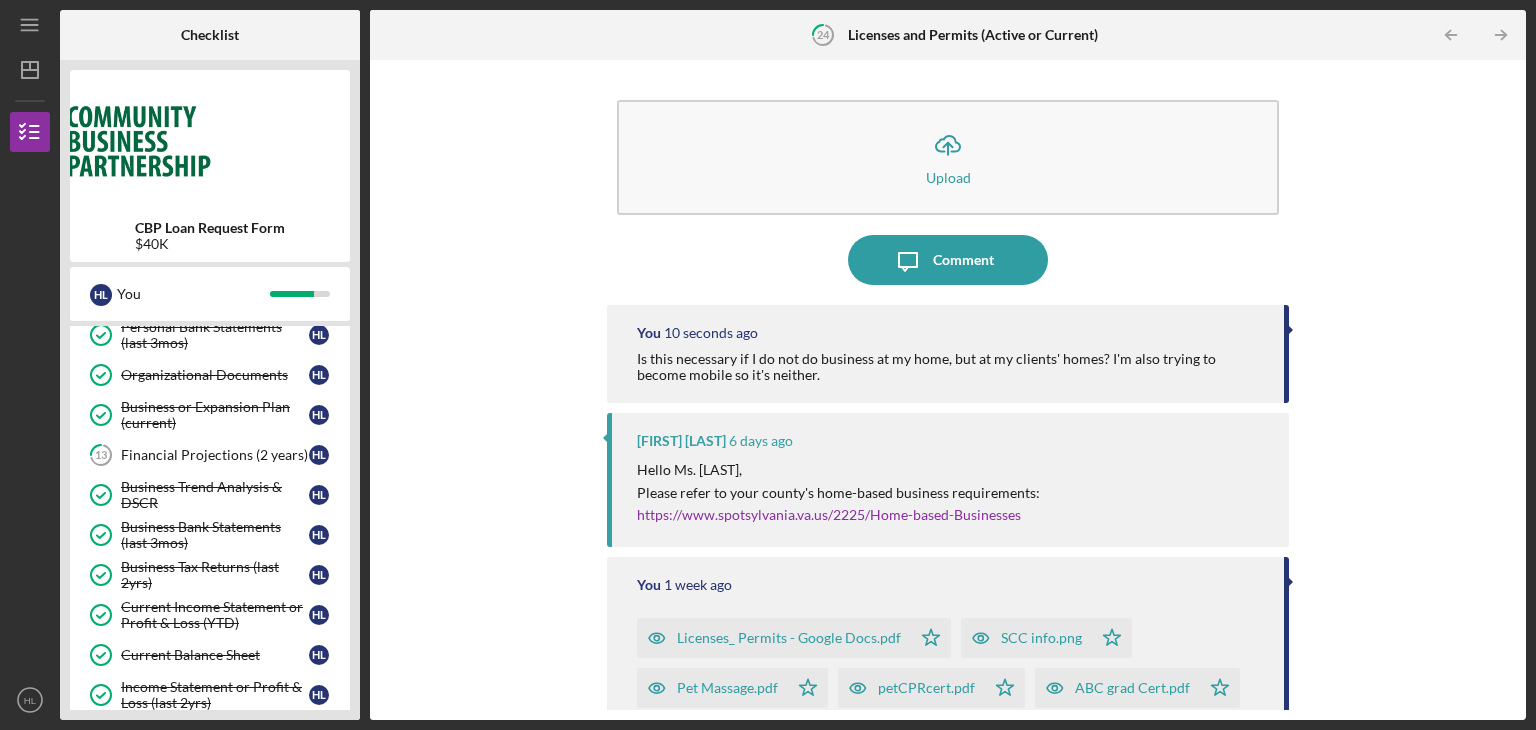 scroll, scrollTop: 284, scrollLeft: 0, axis: vertical 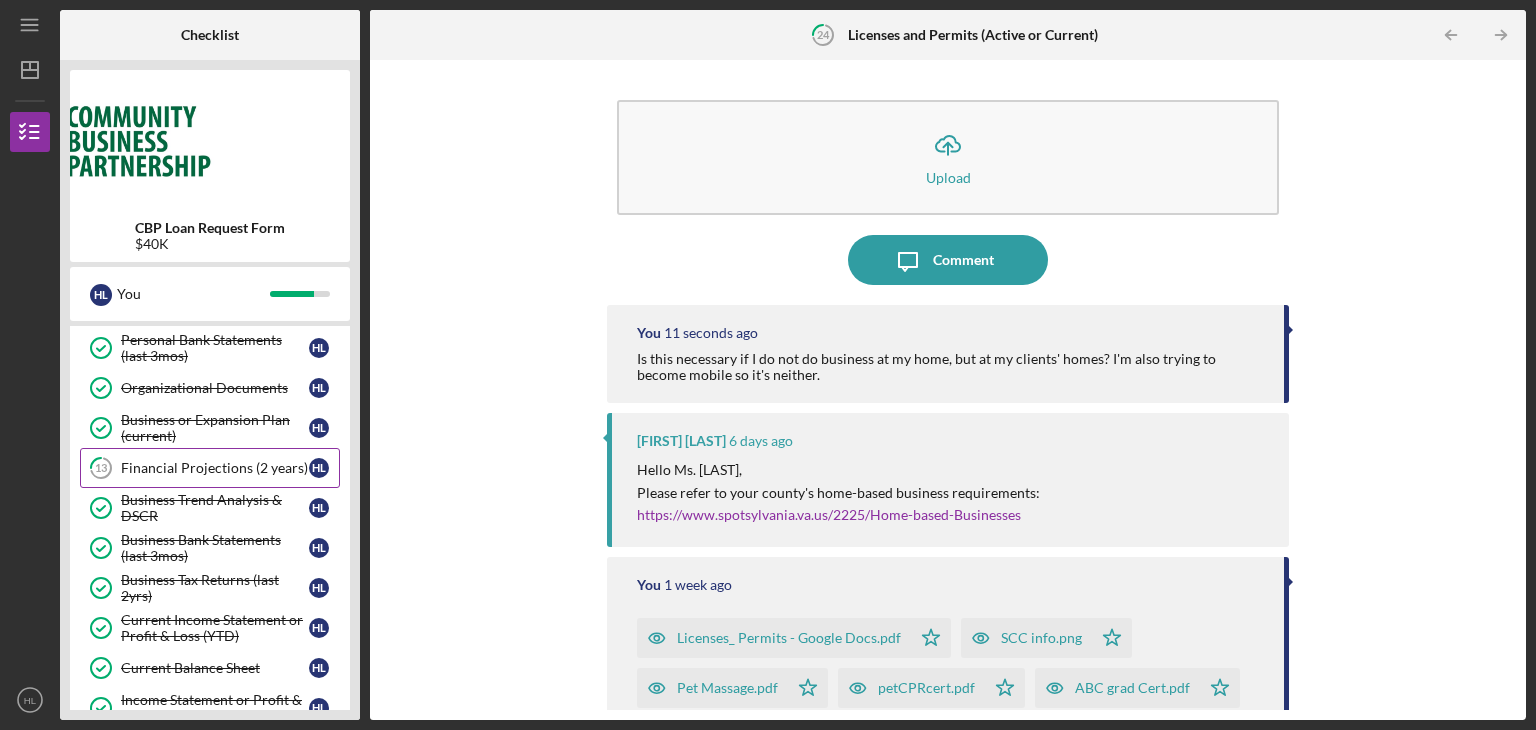 click on "Financial Projections (2 years)" at bounding box center [215, 468] 